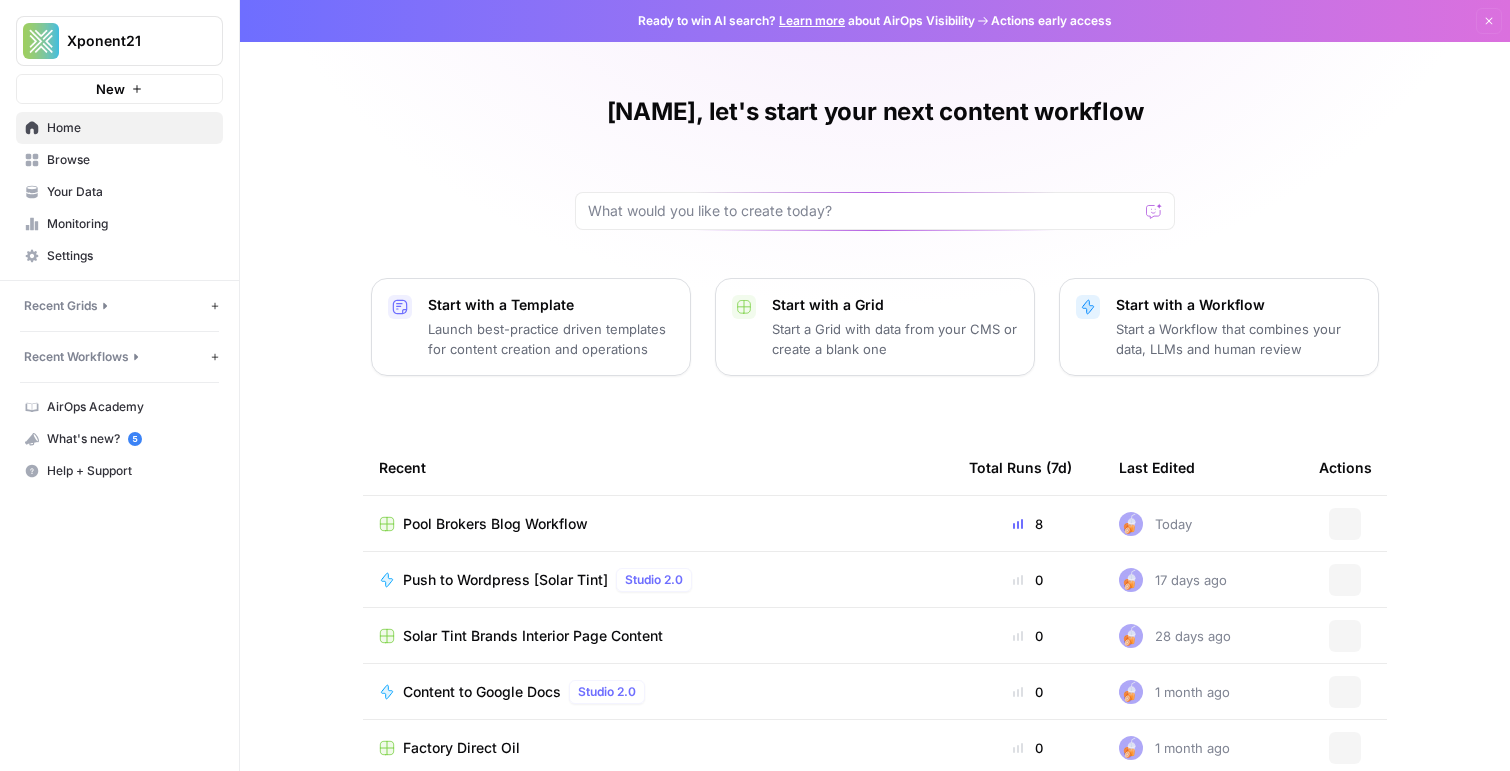 scroll, scrollTop: 0, scrollLeft: 0, axis: both 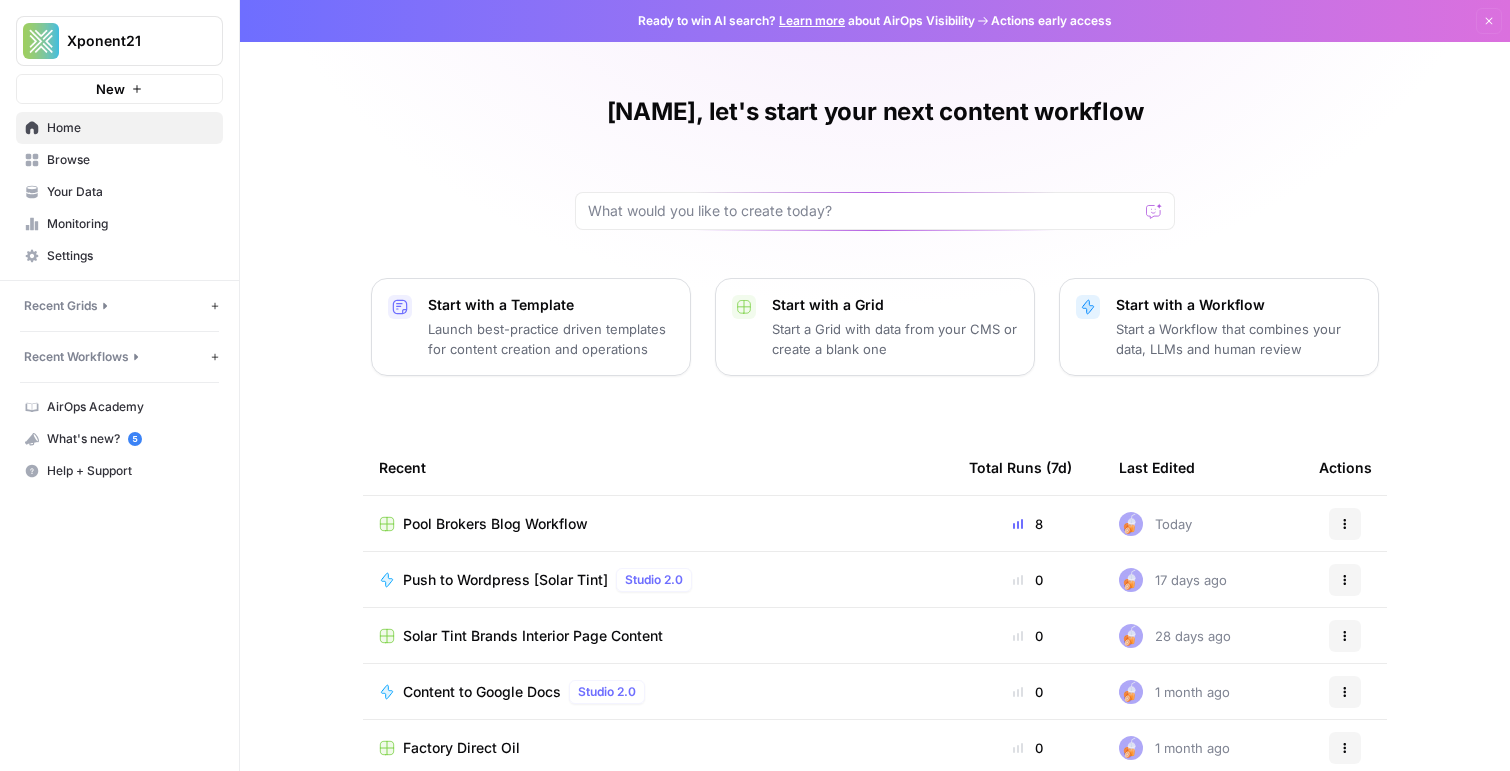 click on "Pool Brokers Blog Workflow" at bounding box center (495, 524) 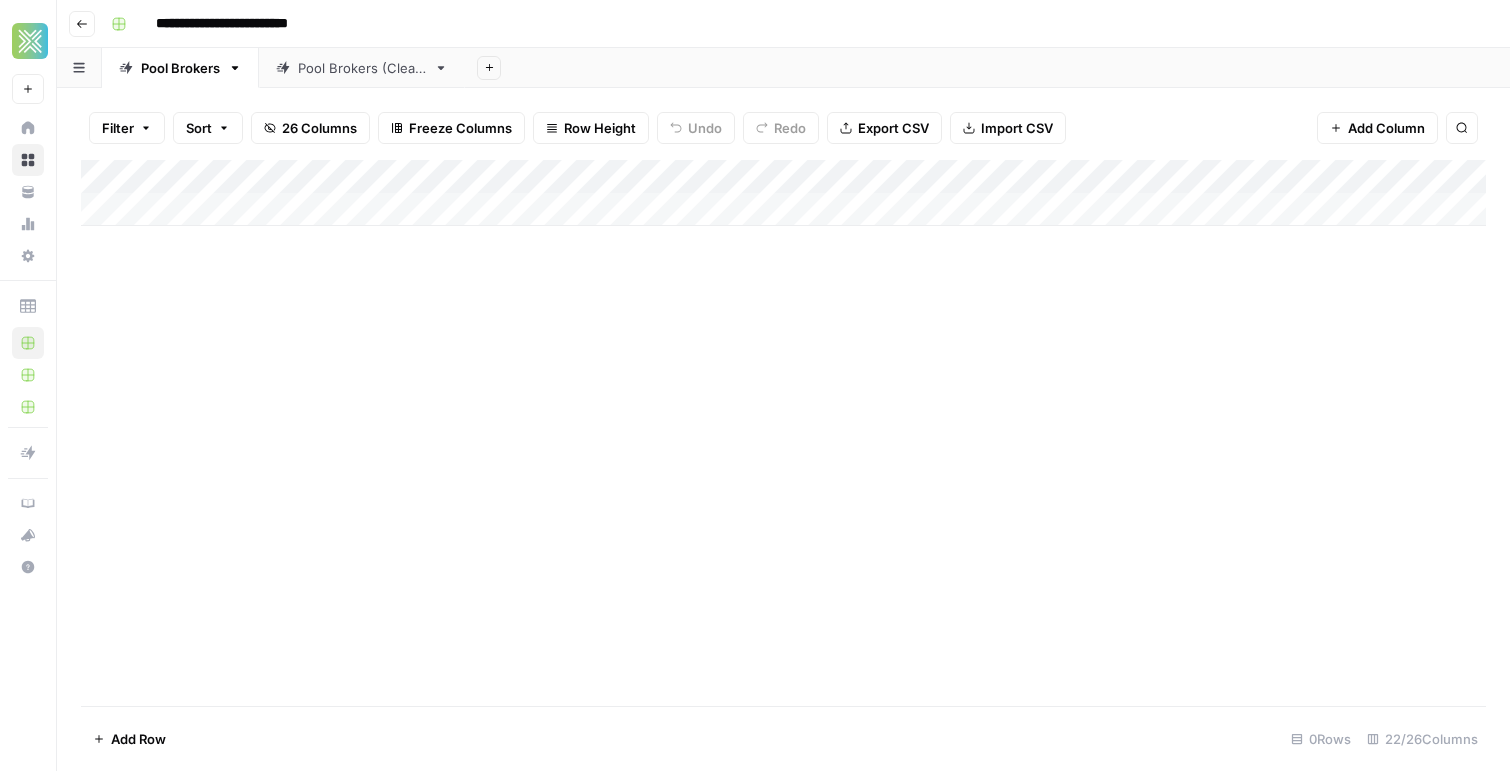 click on "Pool Brokers (Clean)" at bounding box center [362, 68] 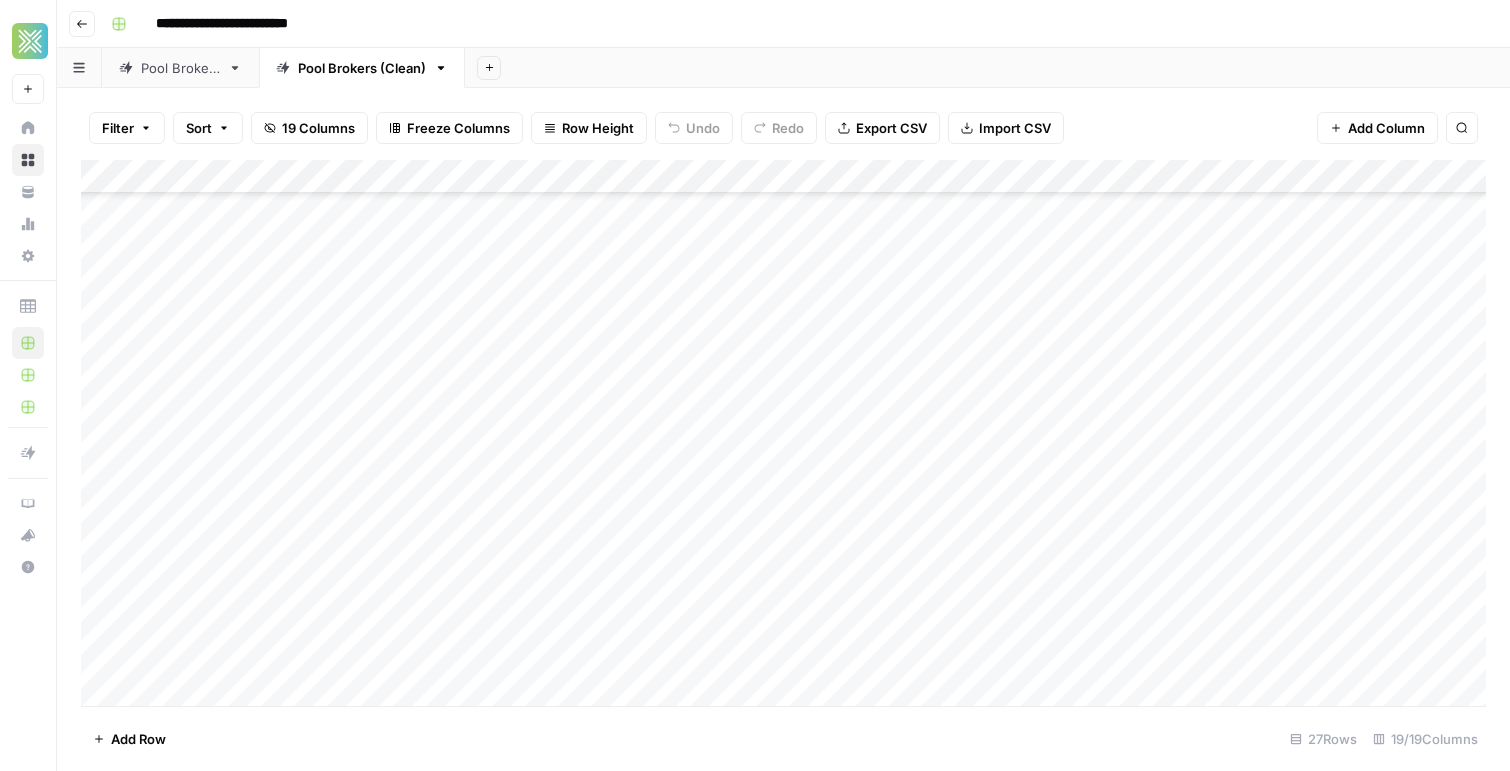scroll, scrollTop: 438, scrollLeft: 1, axis: both 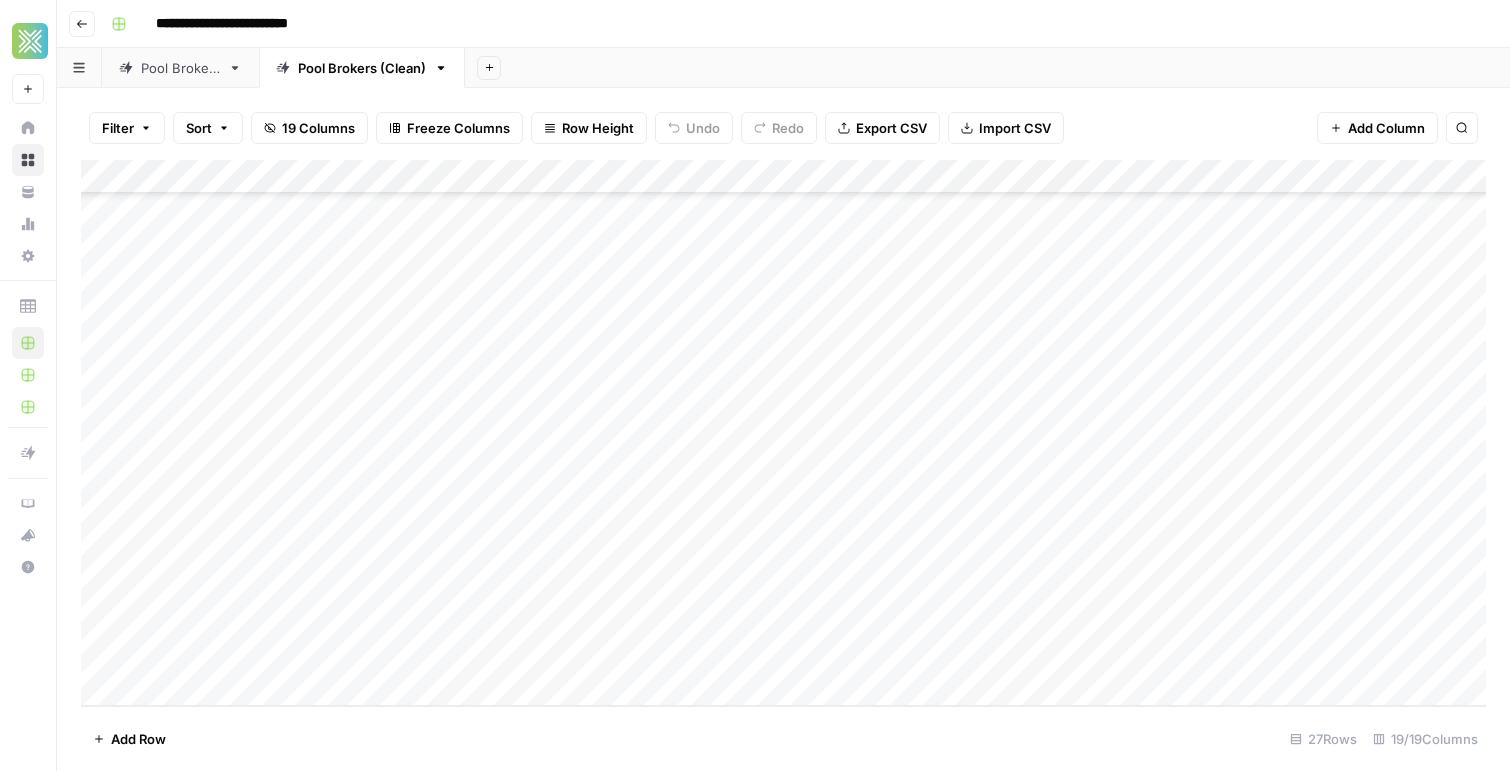 click on "Add Column" at bounding box center [783, 433] 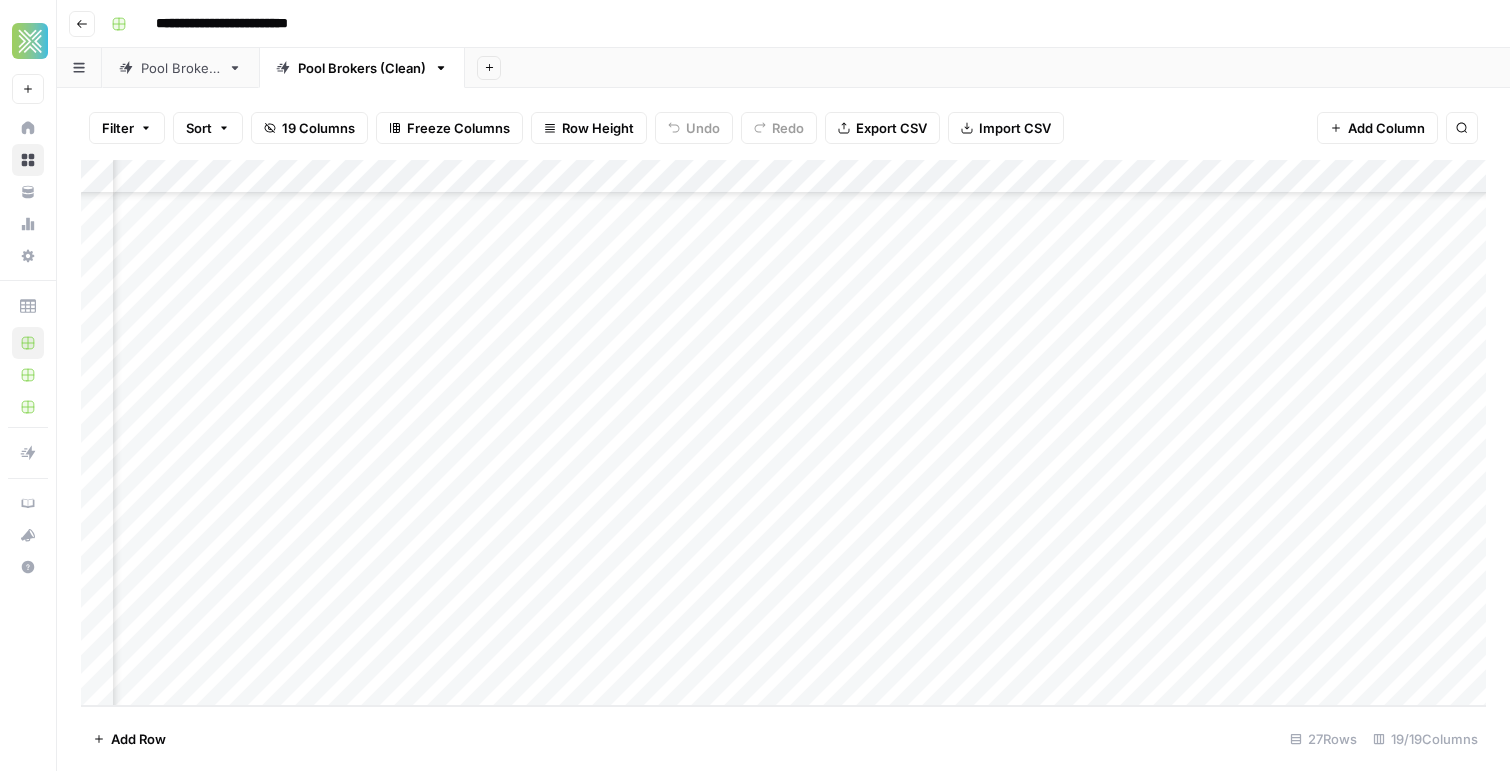 scroll, scrollTop: 438, scrollLeft: 2442, axis: both 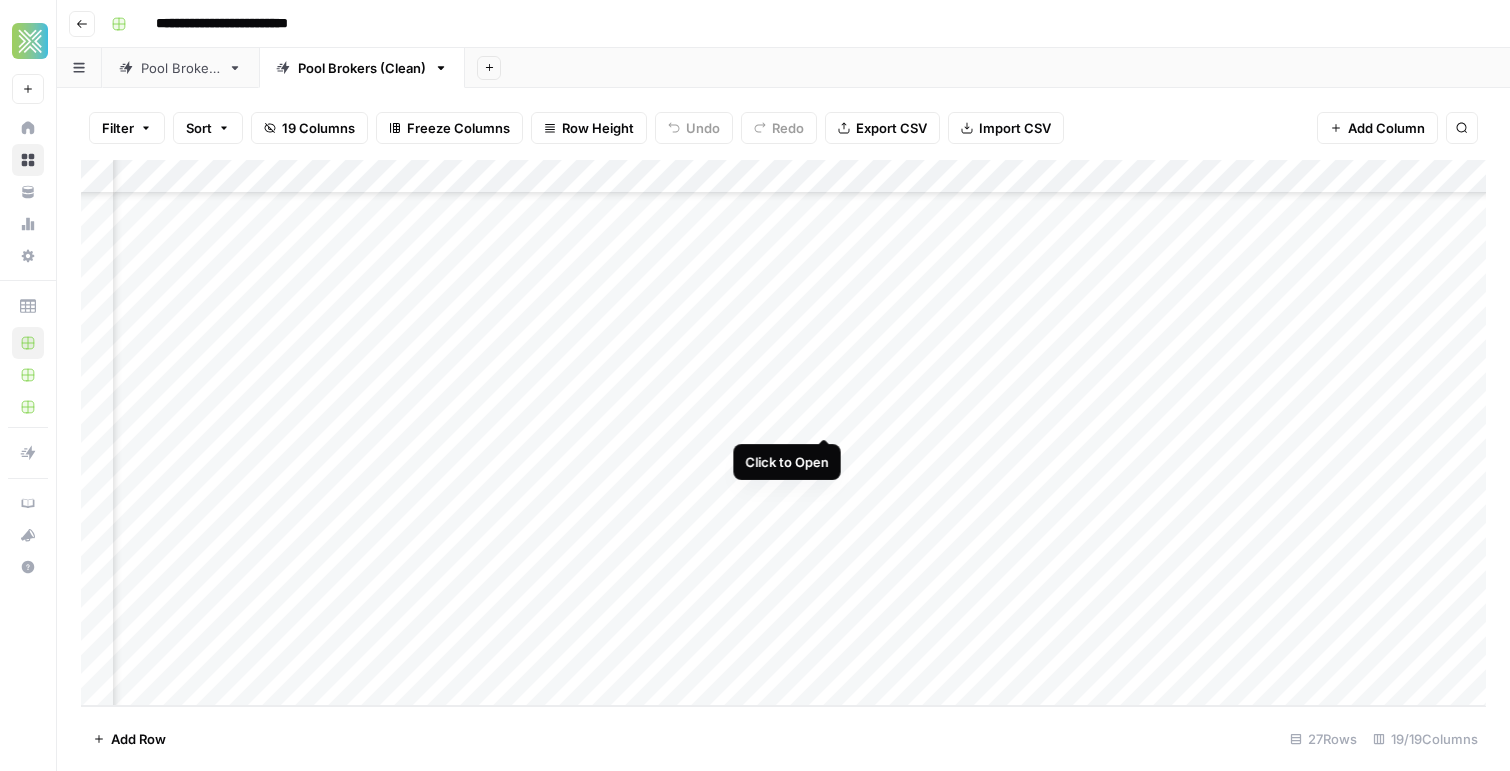 click on "Add Column" at bounding box center (783, 433) 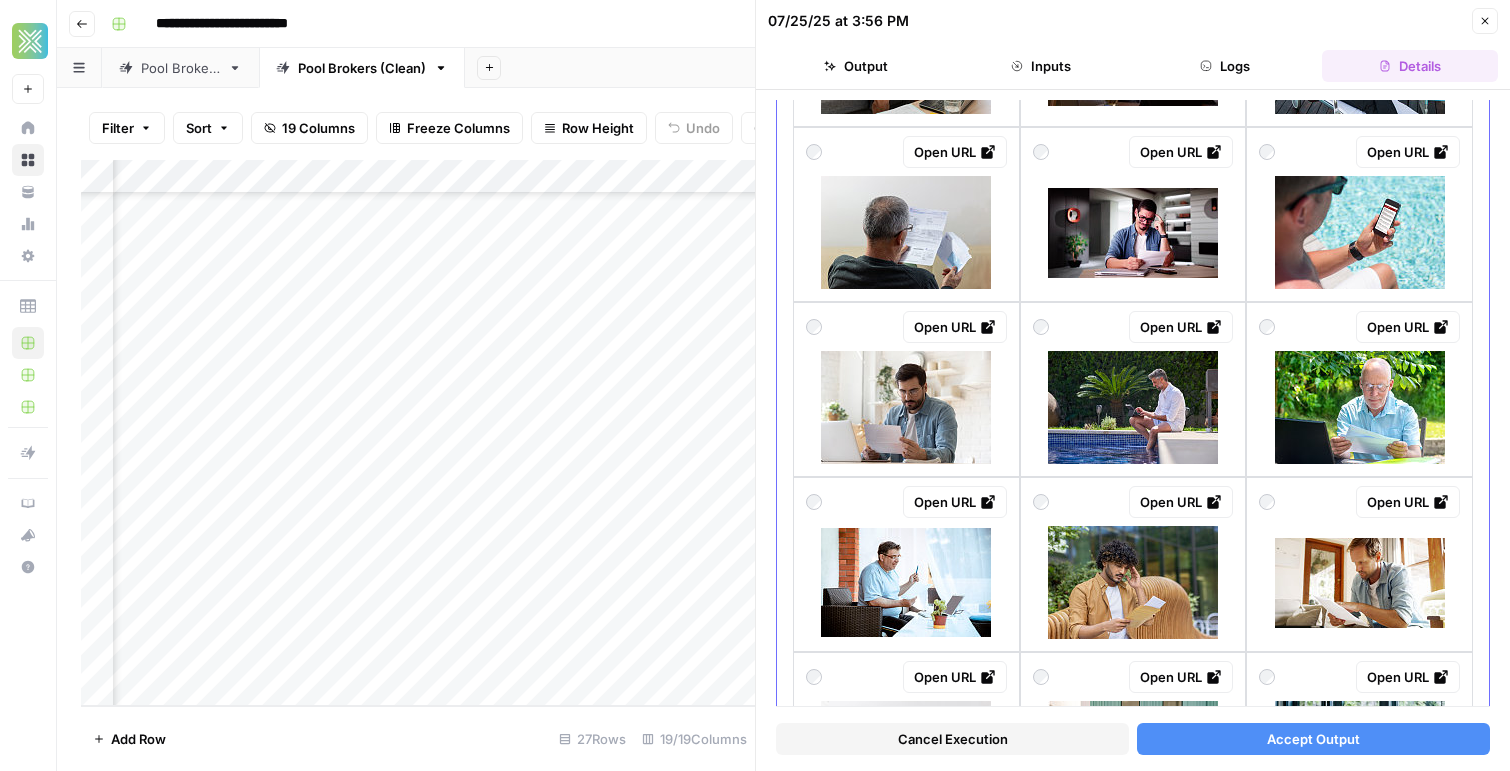 scroll, scrollTop: 1035, scrollLeft: 0, axis: vertical 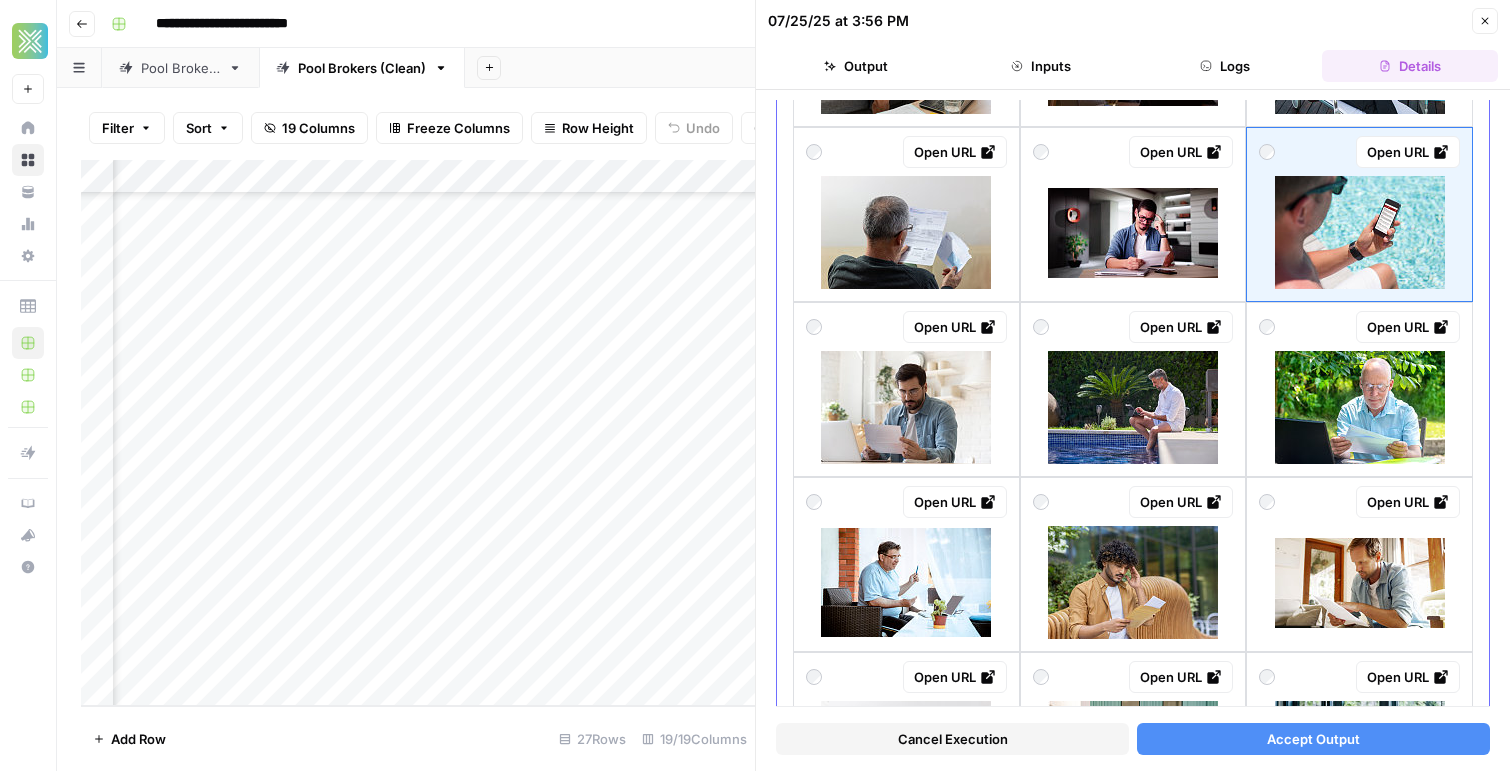 click on "Open URL" at bounding box center (1408, 152) 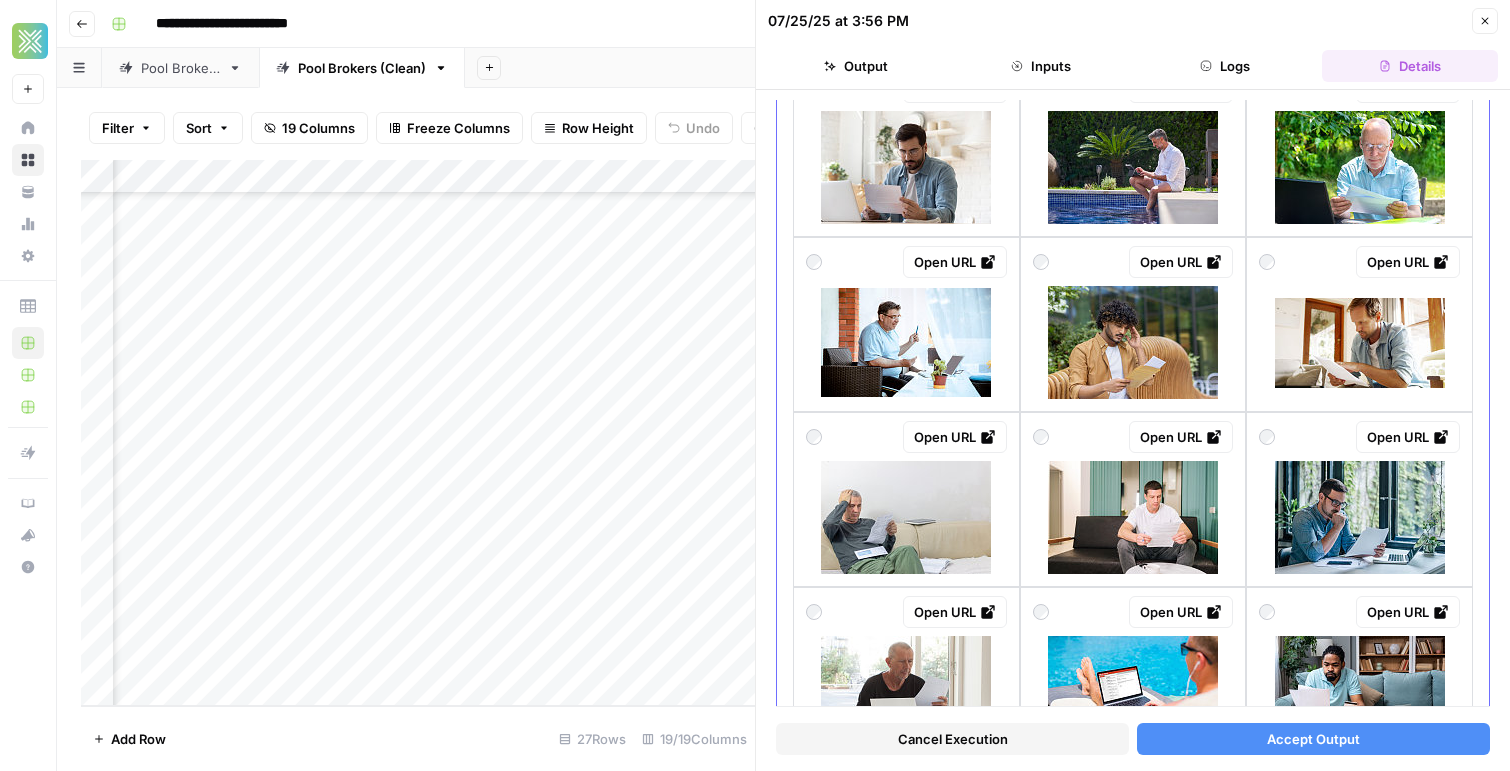 scroll, scrollTop: 1390, scrollLeft: 0, axis: vertical 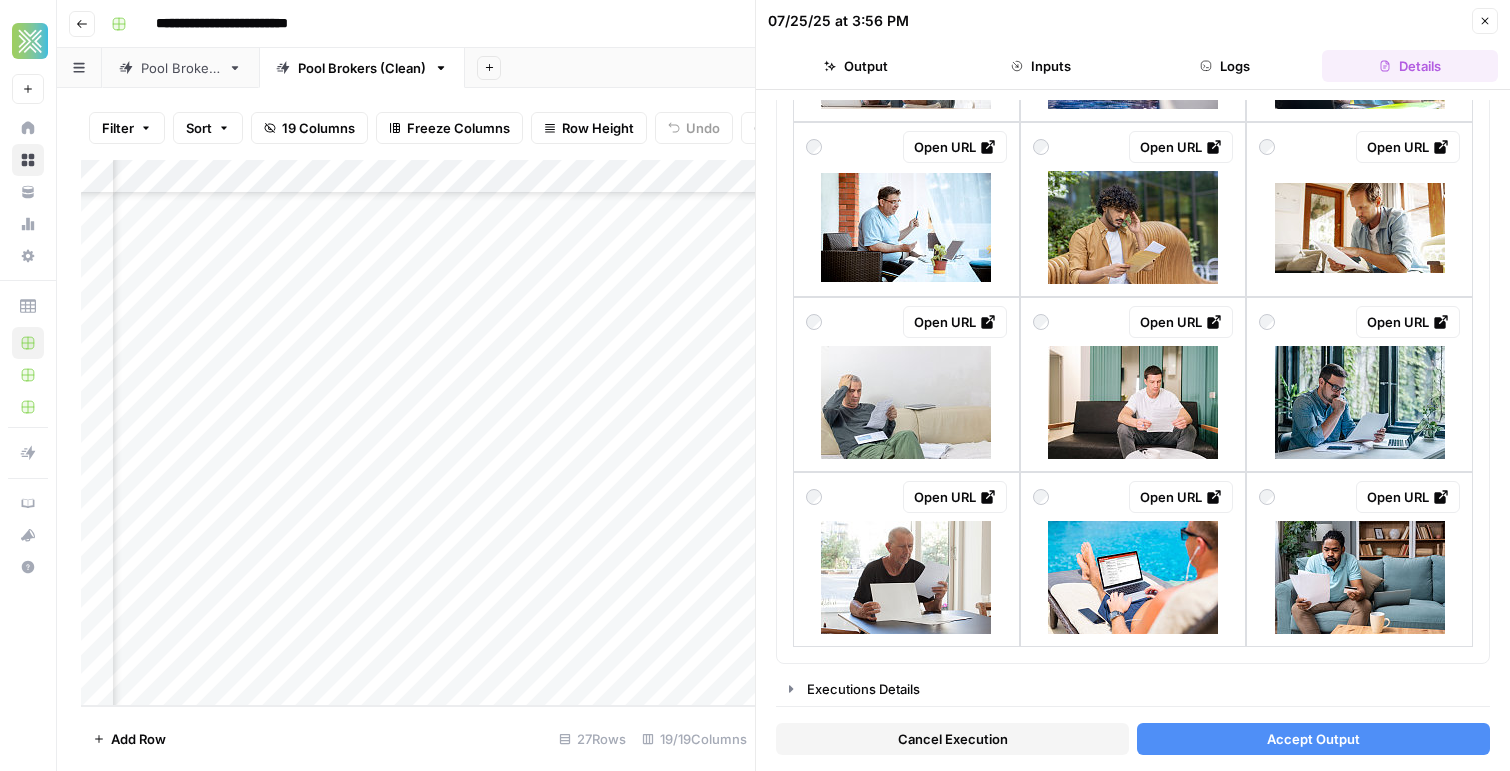 click on "Accept Output" at bounding box center [1313, 739] 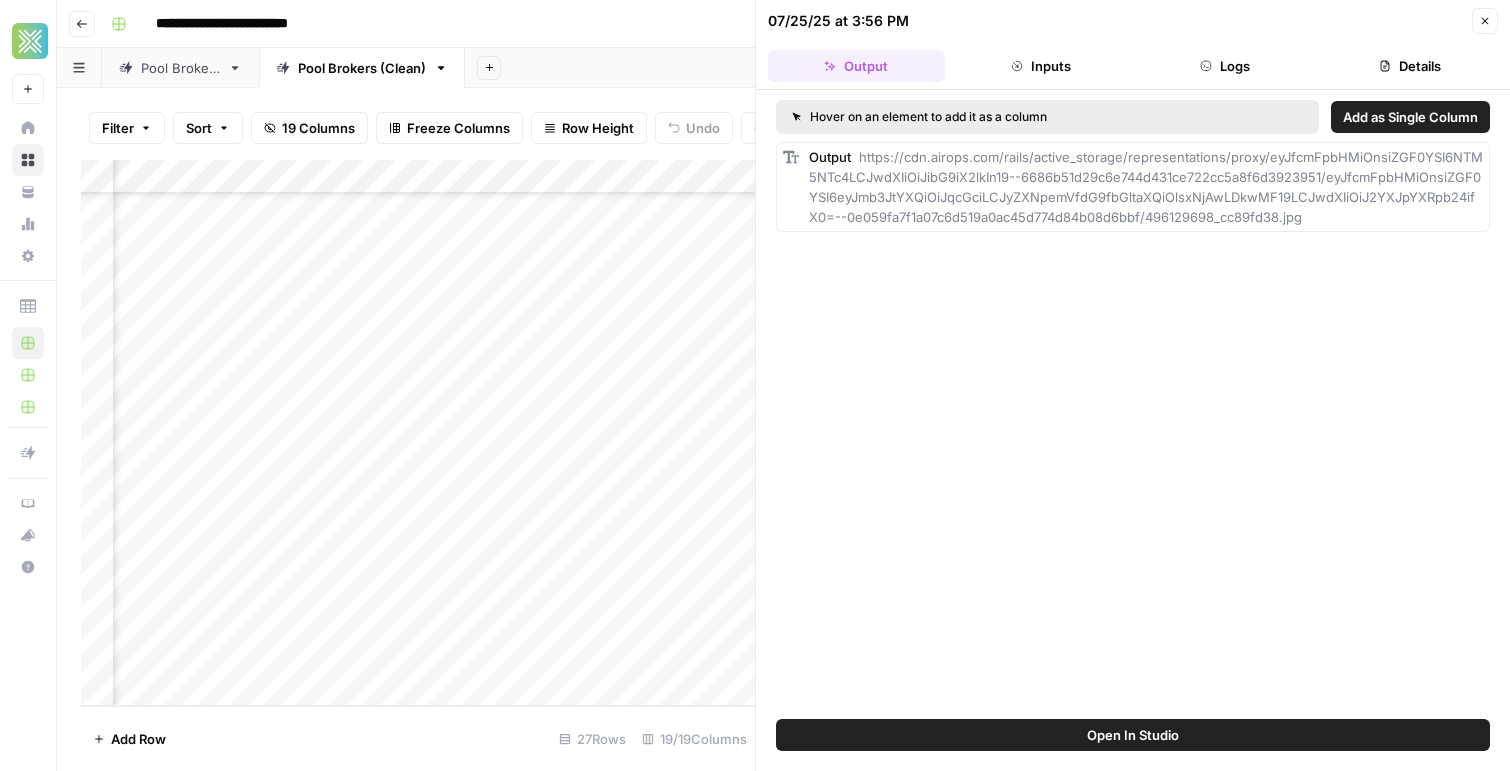 click on "Close" at bounding box center (1485, 21) 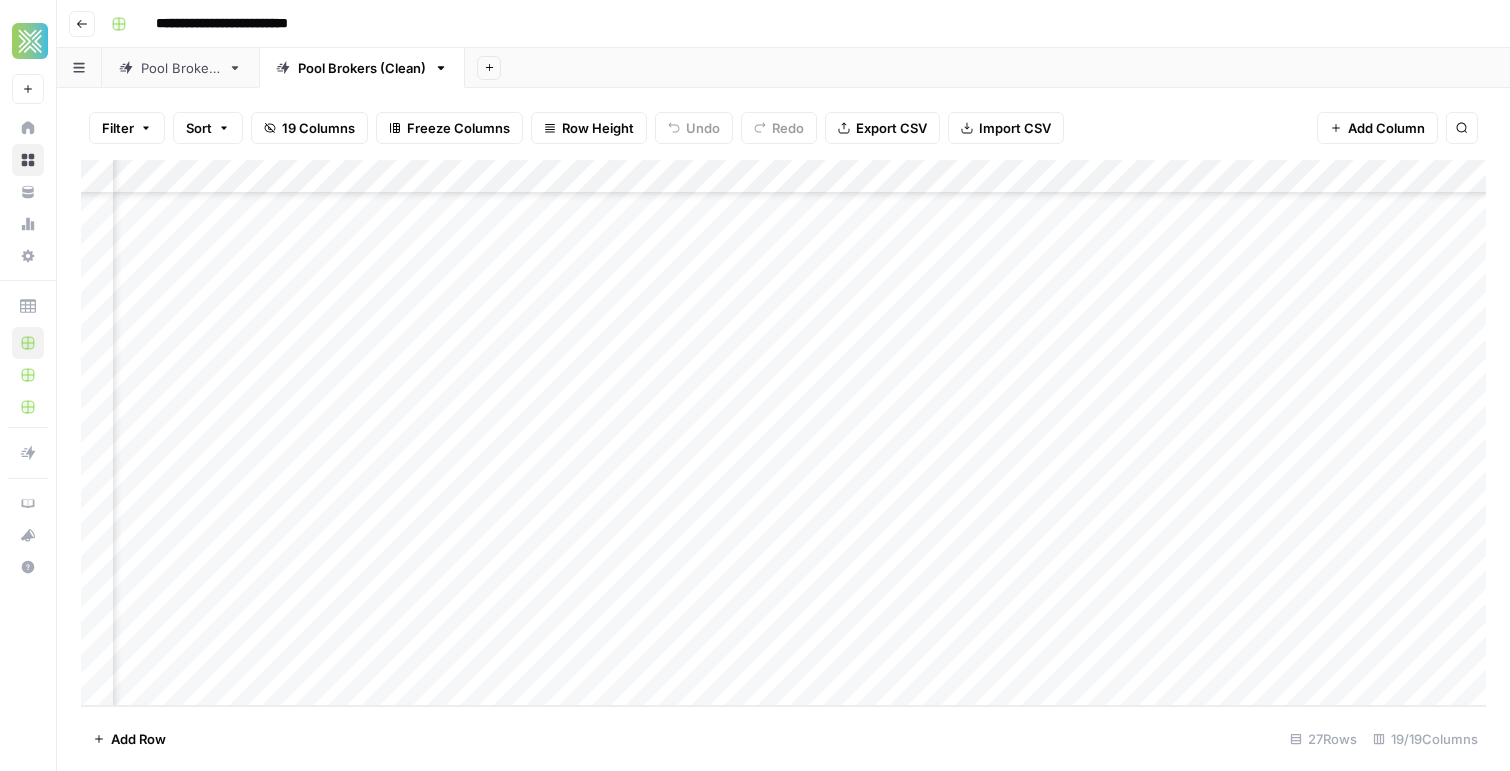 click on "Add Column" at bounding box center (783, 433) 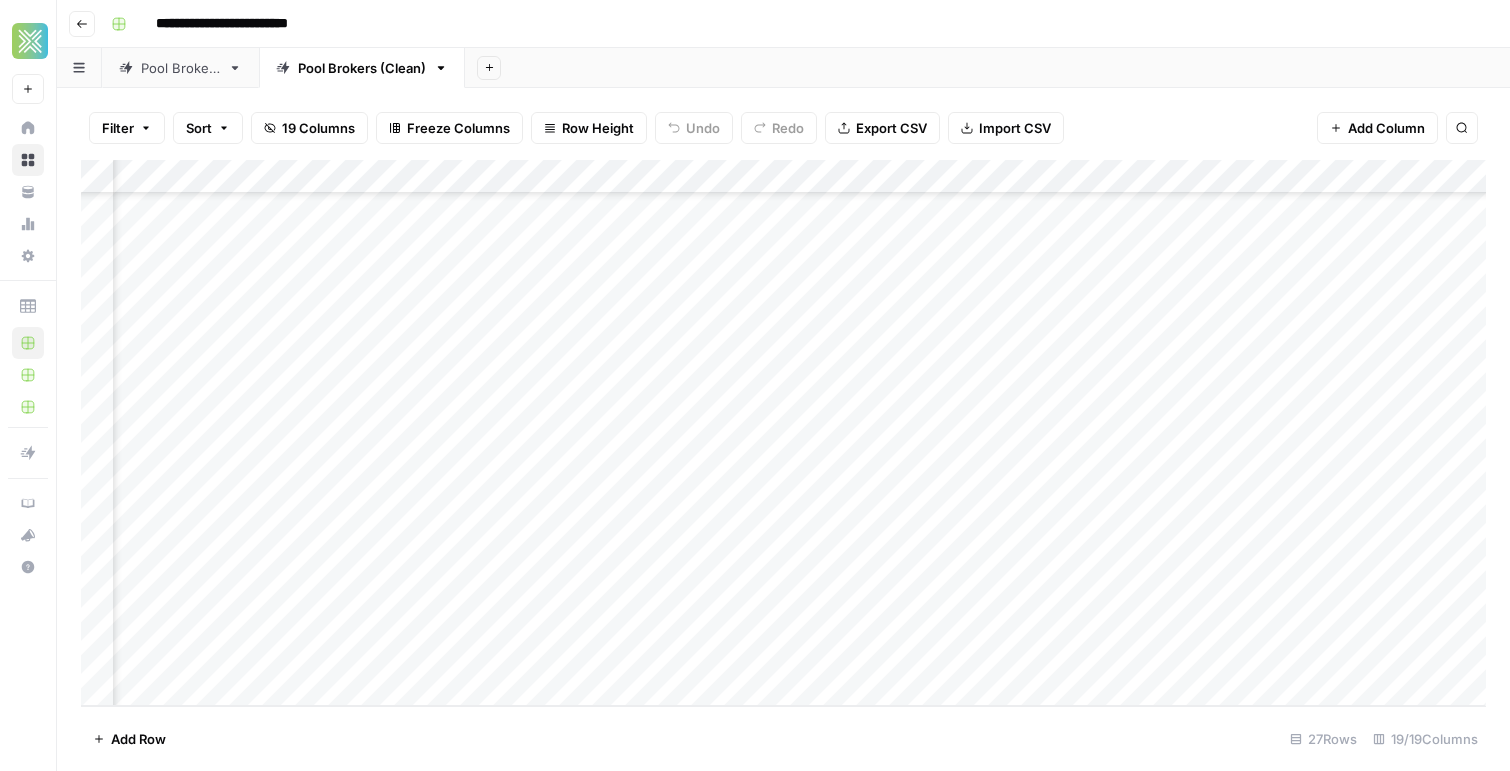click on "Add Column" at bounding box center (783, 433) 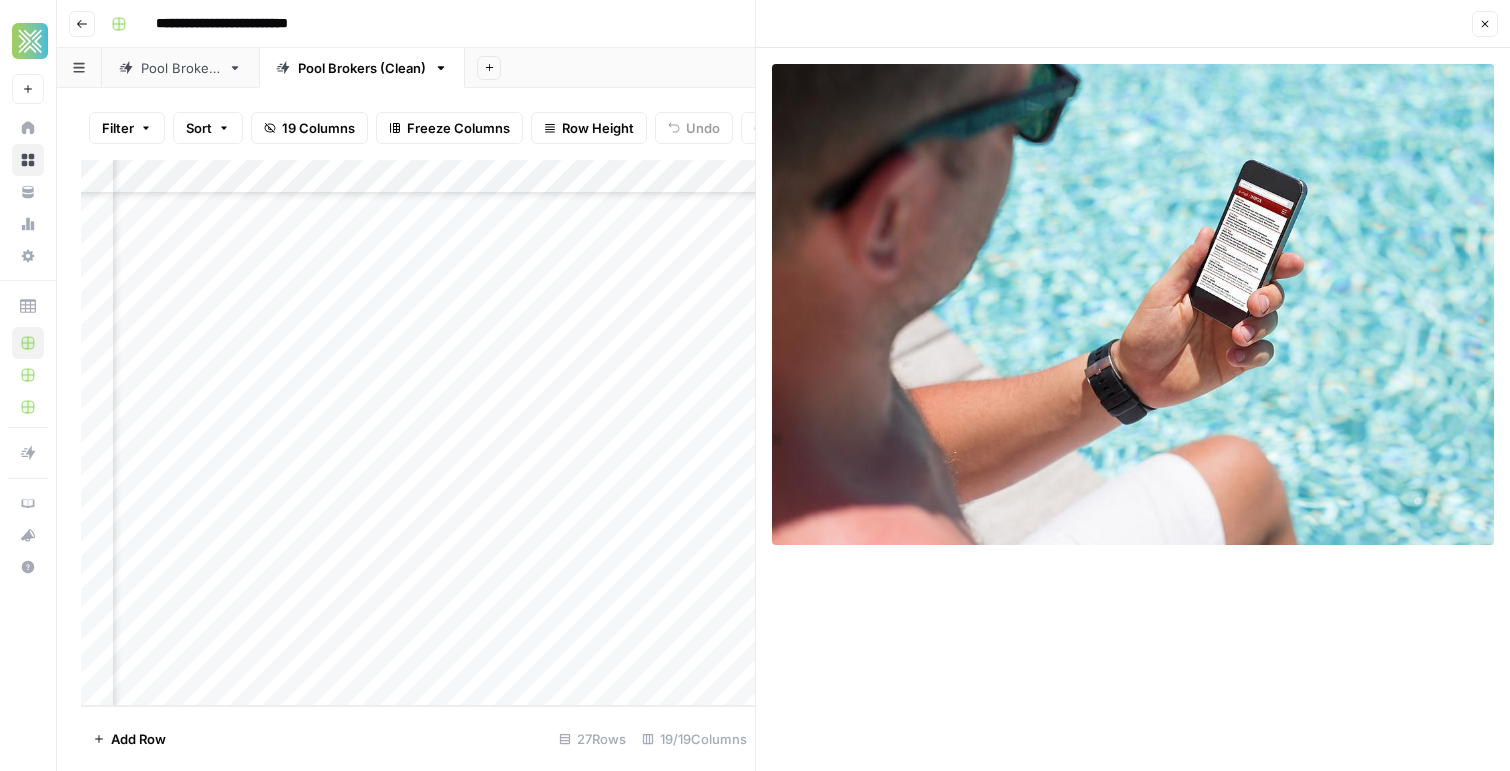 click 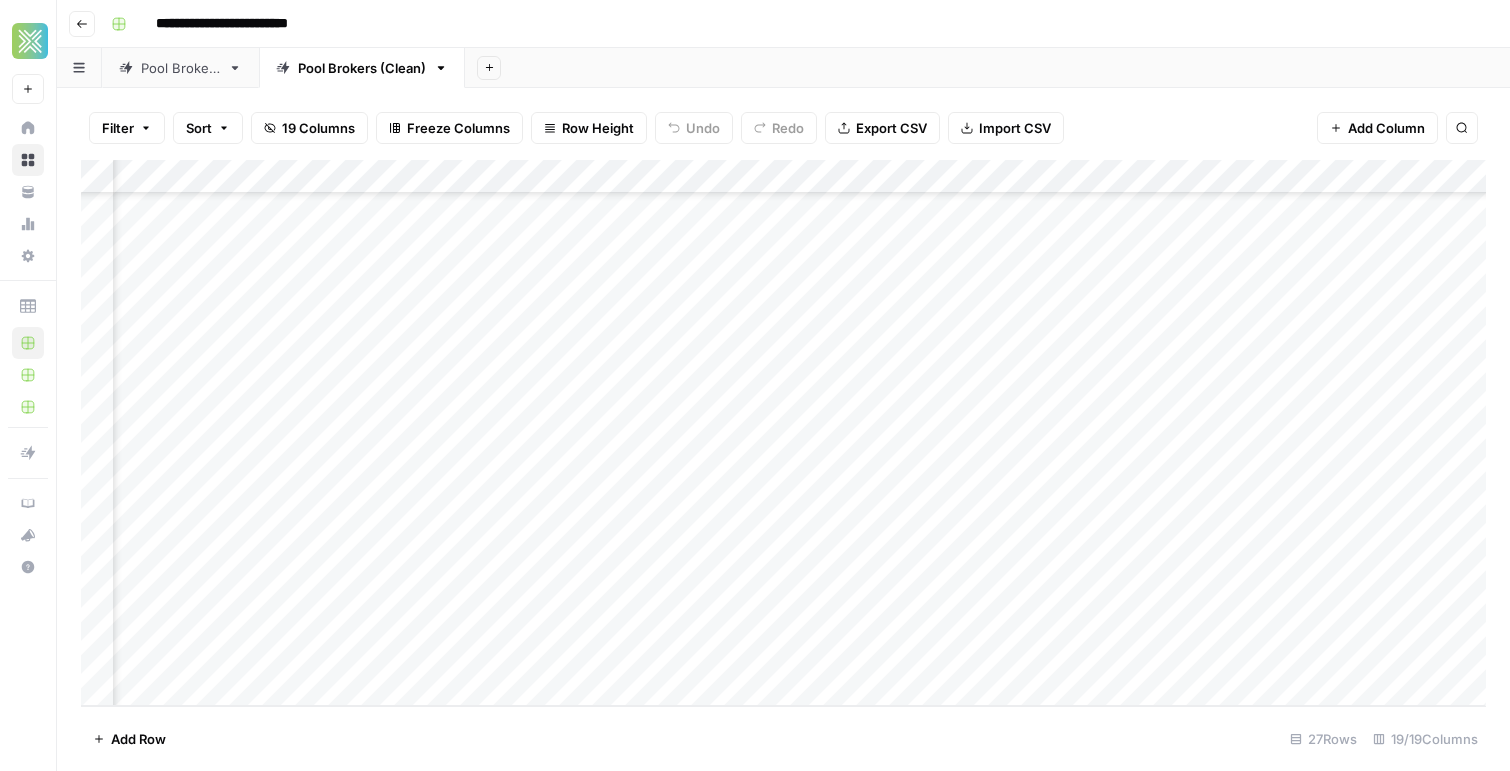 click on "Add Column" at bounding box center [783, 433] 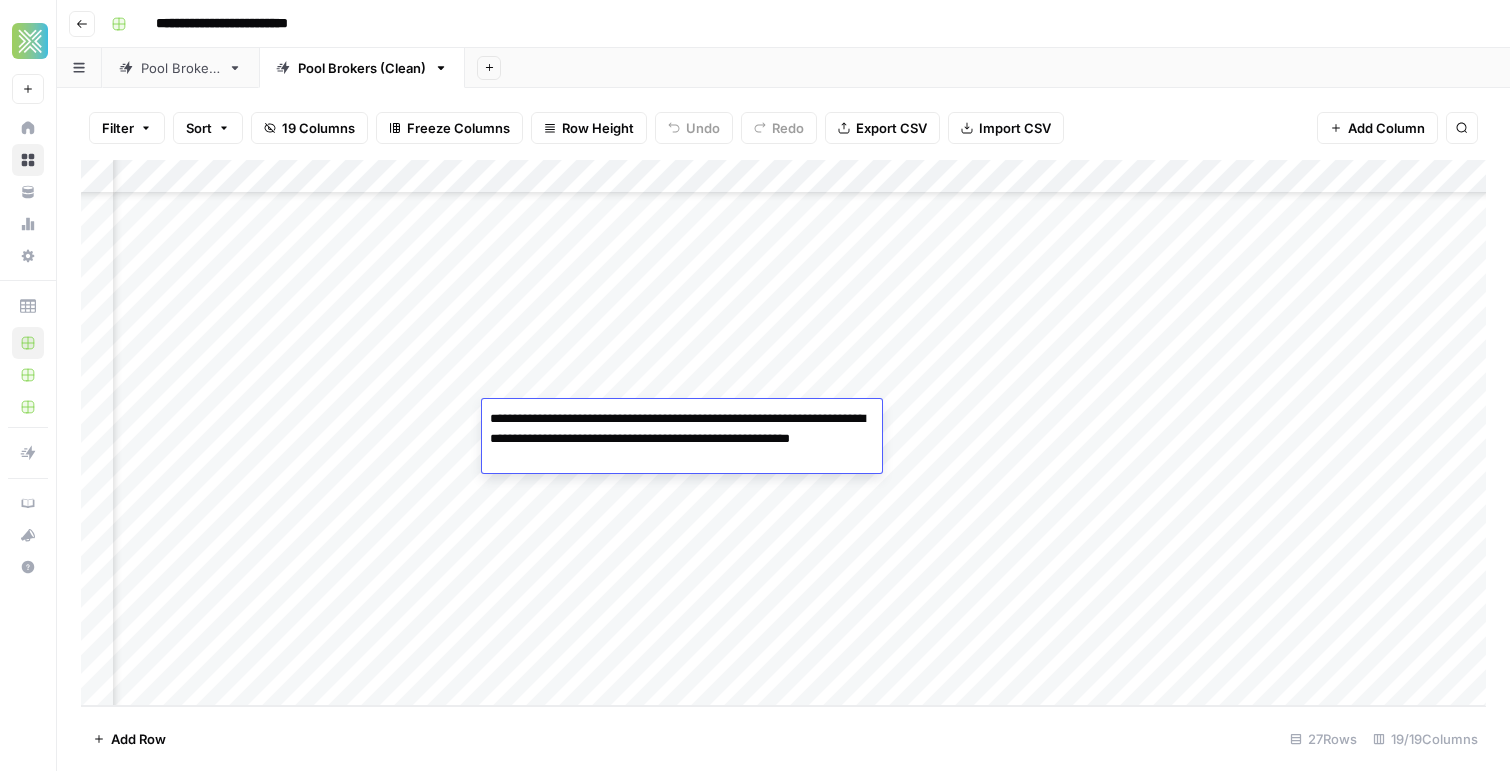 click on "**********" at bounding box center [682, 439] 